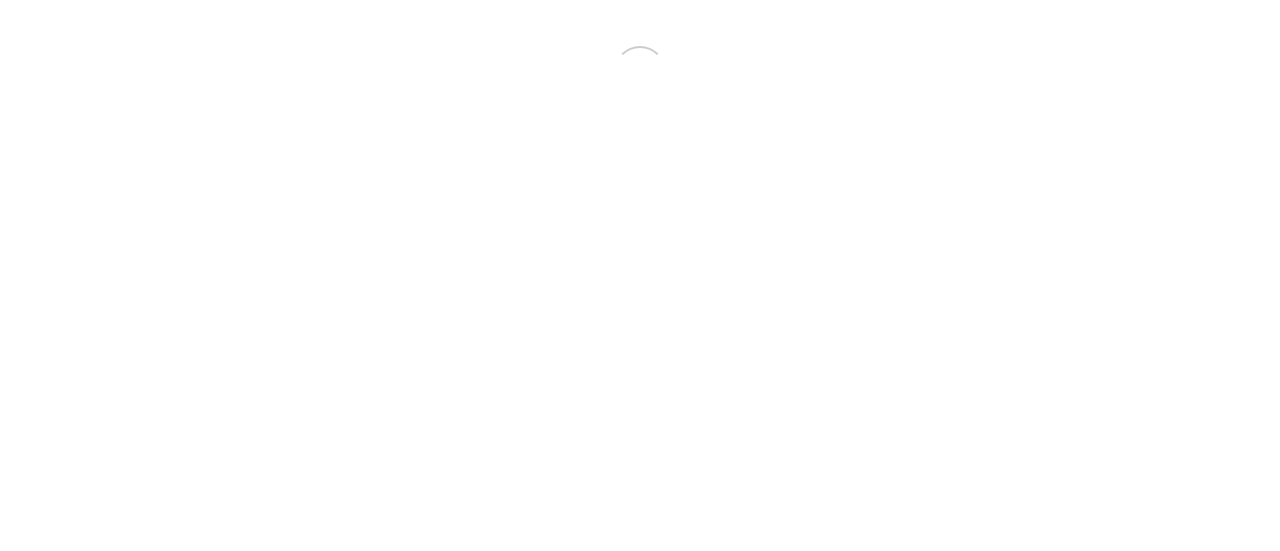 scroll, scrollTop: 0, scrollLeft: 0, axis: both 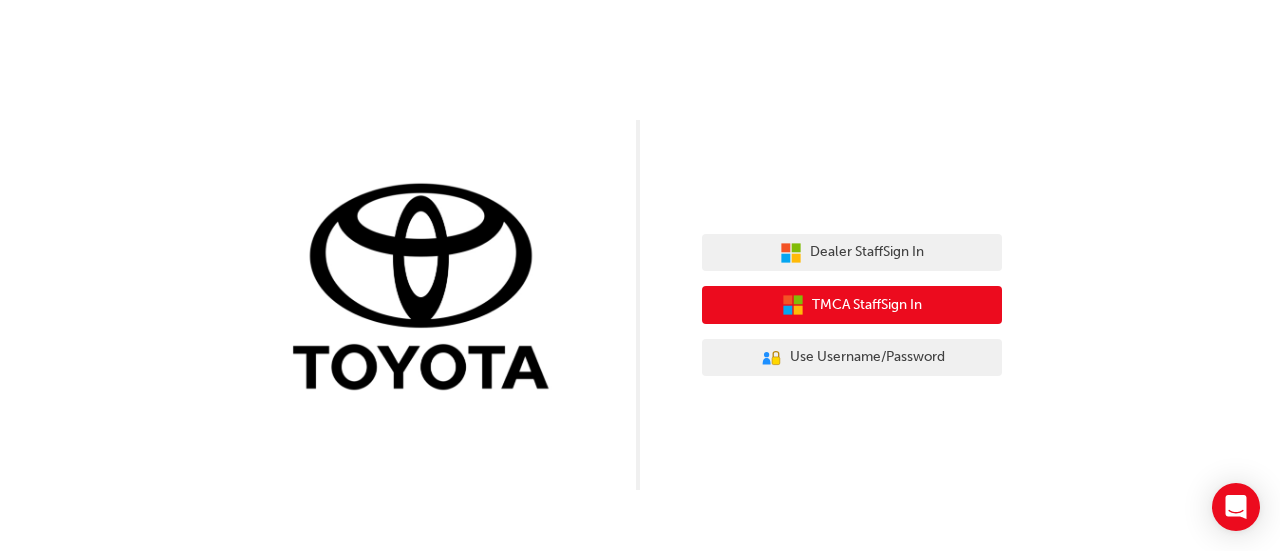 click on "TMCA Staff  Sign In" at bounding box center [852, 305] 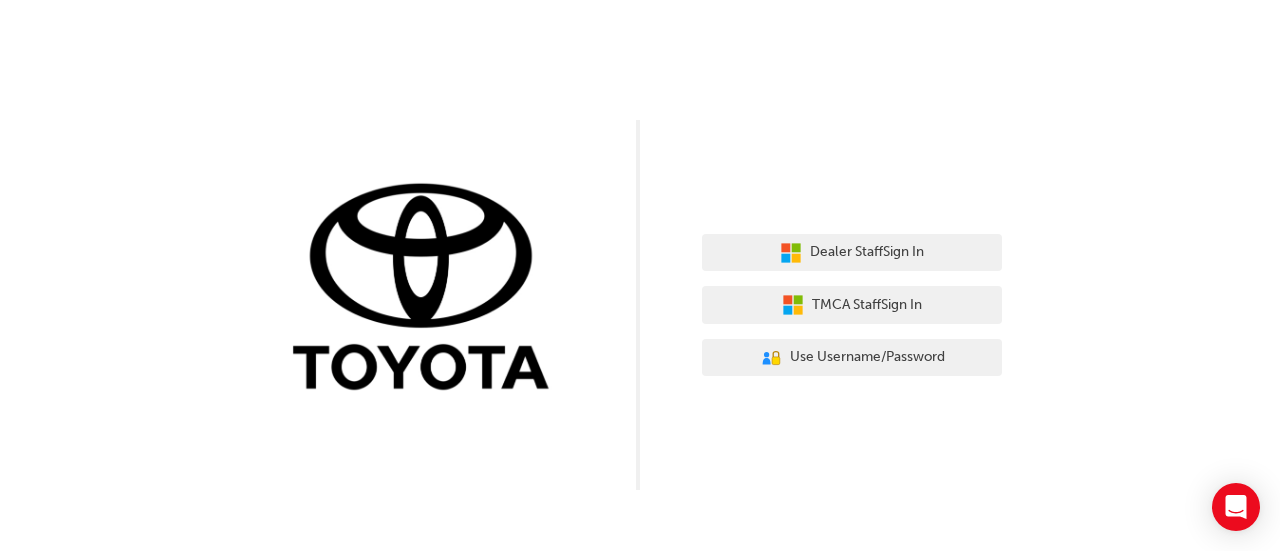 scroll, scrollTop: 0, scrollLeft: 0, axis: both 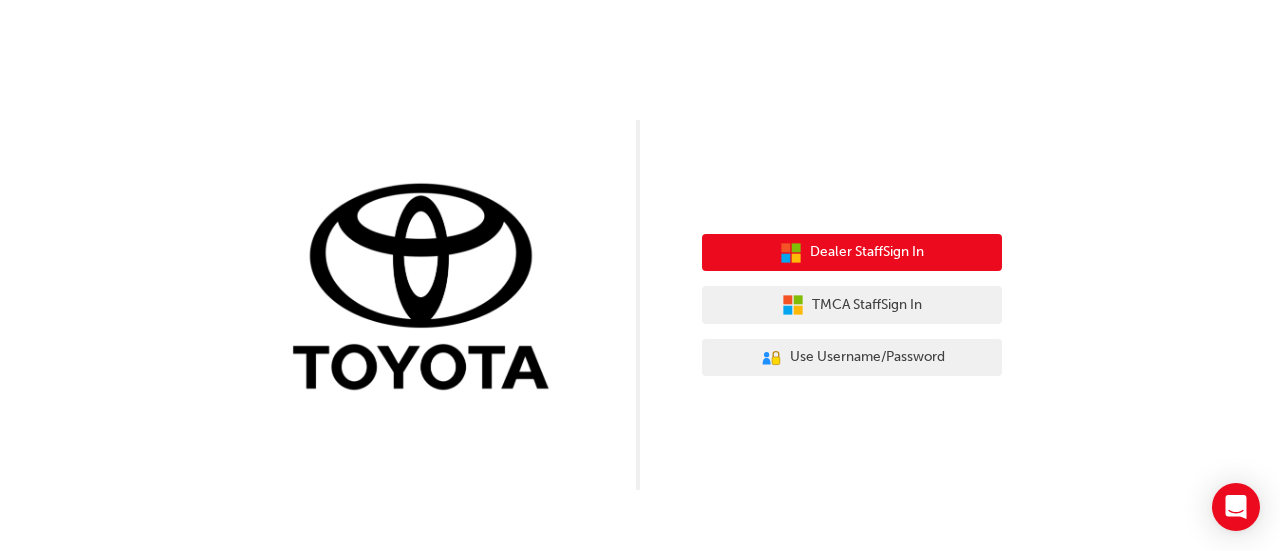 click on "Dealer Staff  Sign In" at bounding box center (852, 253) 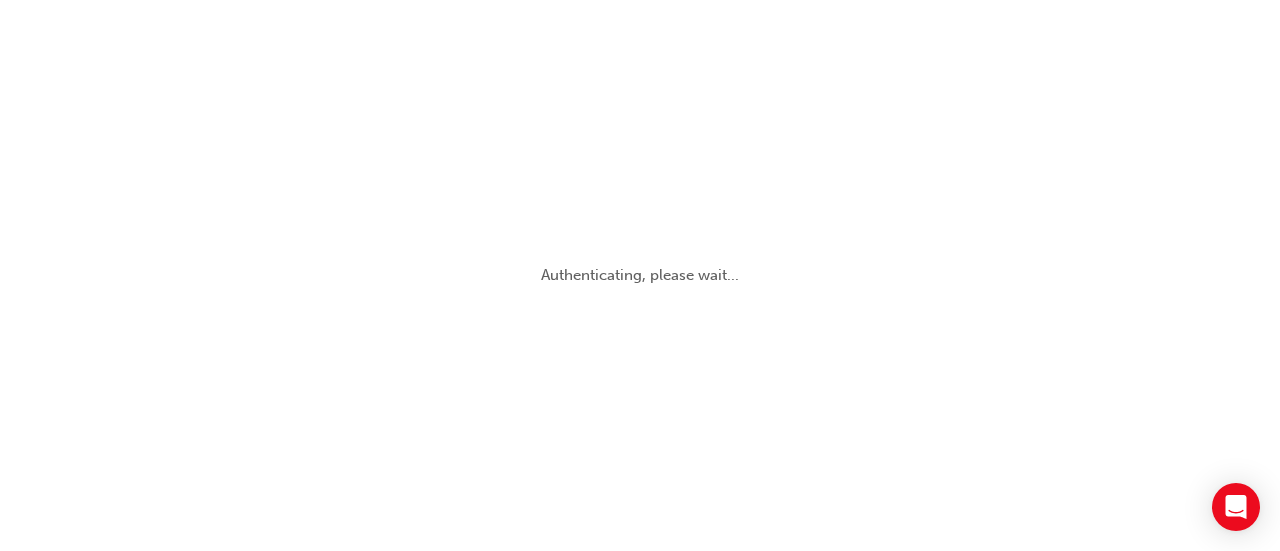 scroll, scrollTop: 0, scrollLeft: 0, axis: both 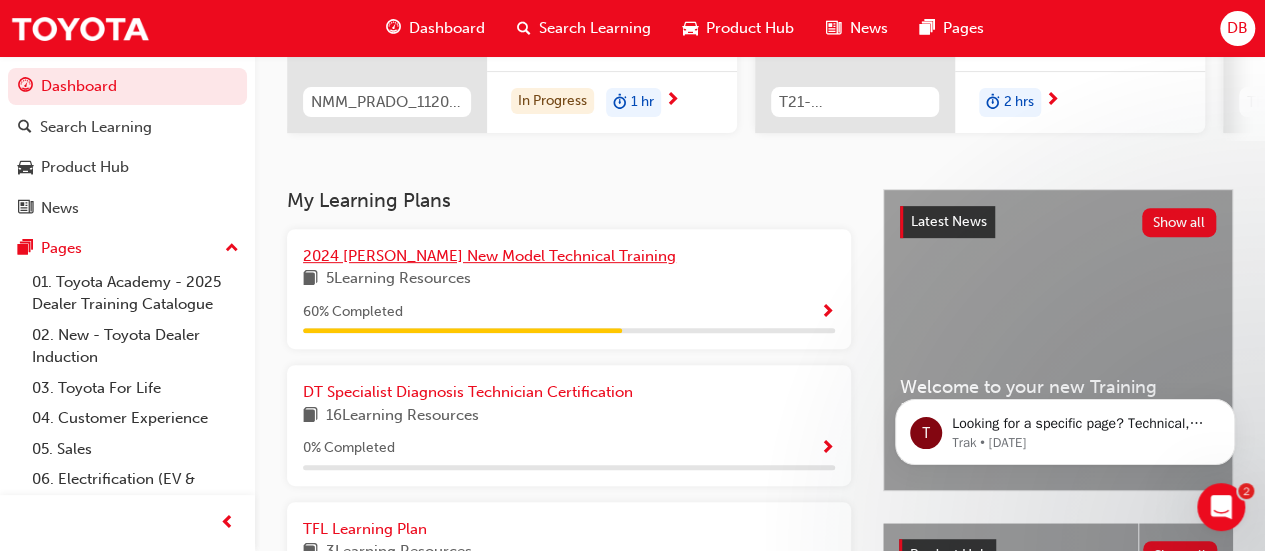click on "2024 [PERSON_NAME] New Model Technical Training" at bounding box center [489, 256] 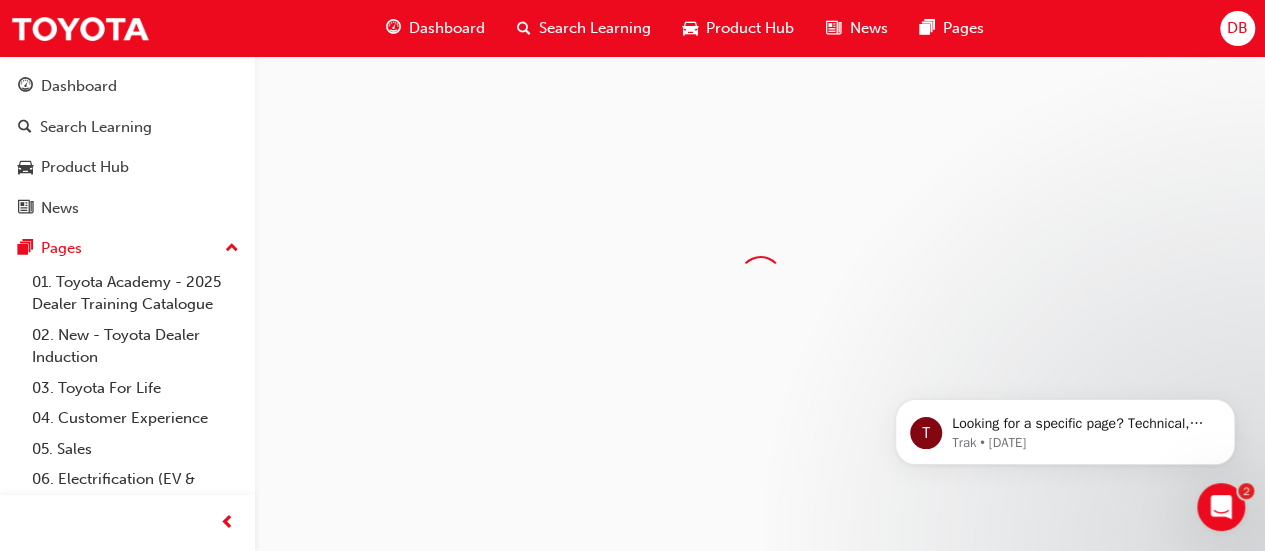 scroll, scrollTop: 0, scrollLeft: 0, axis: both 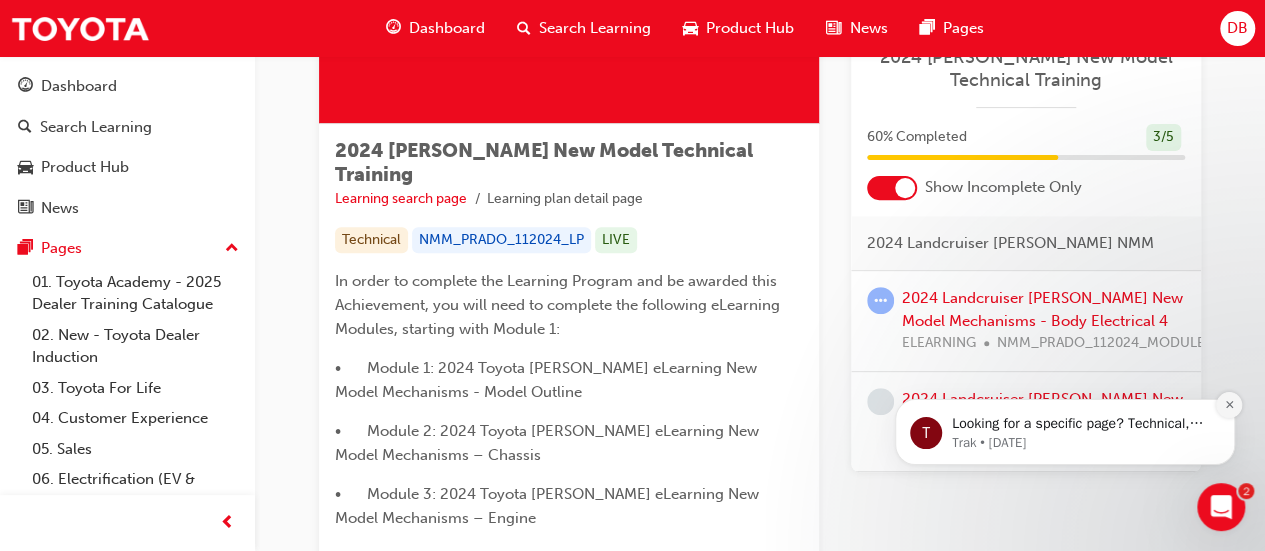 click 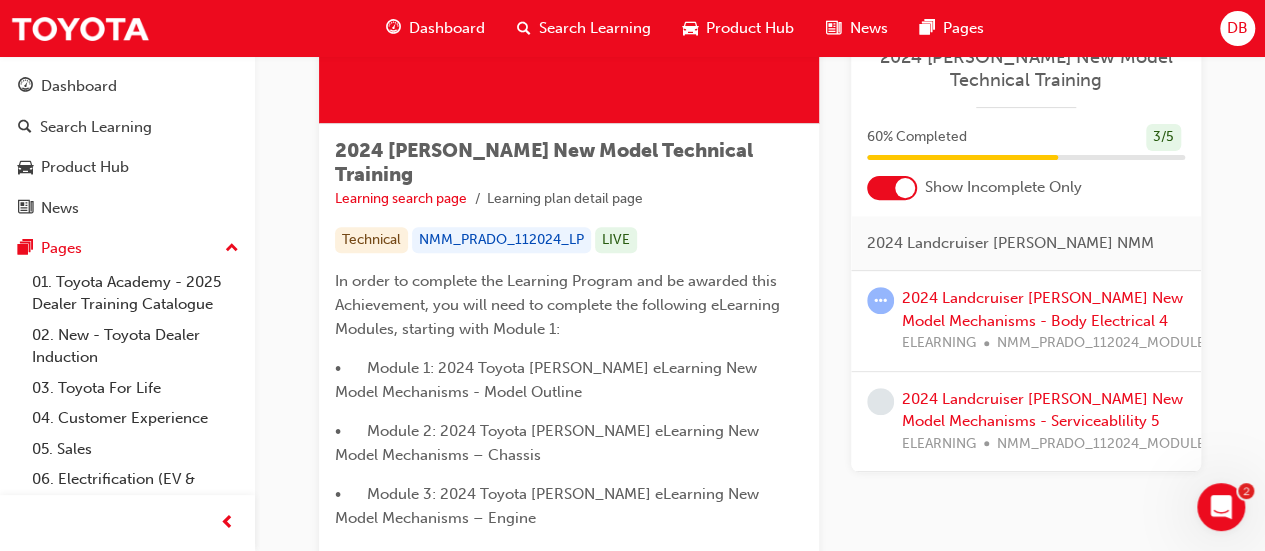 click at bounding box center (892, 188) 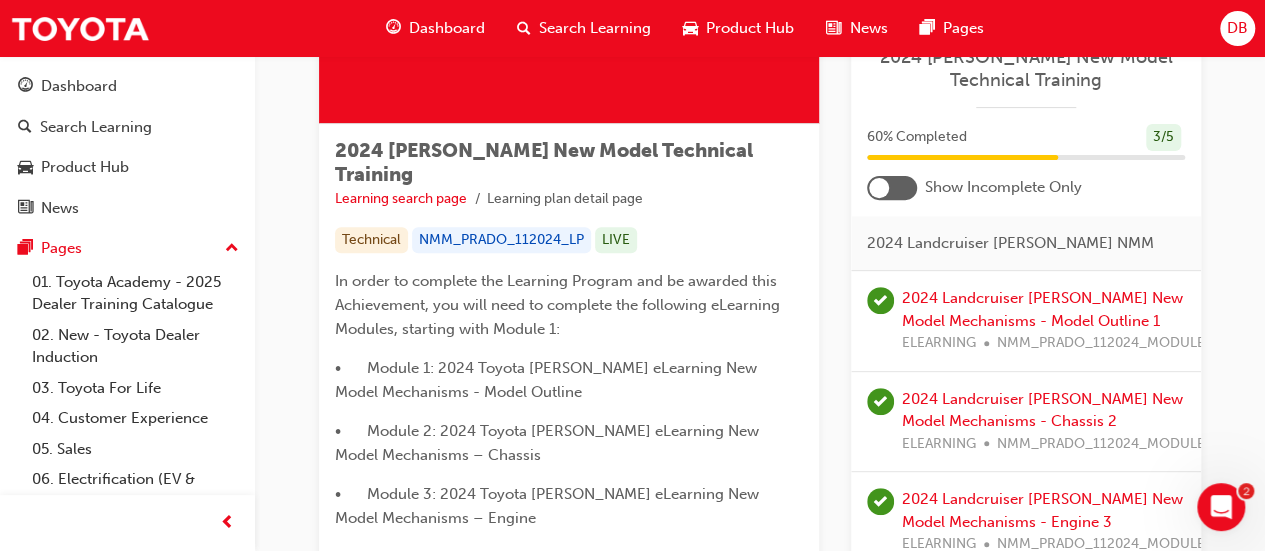 scroll, scrollTop: 320, scrollLeft: 0, axis: vertical 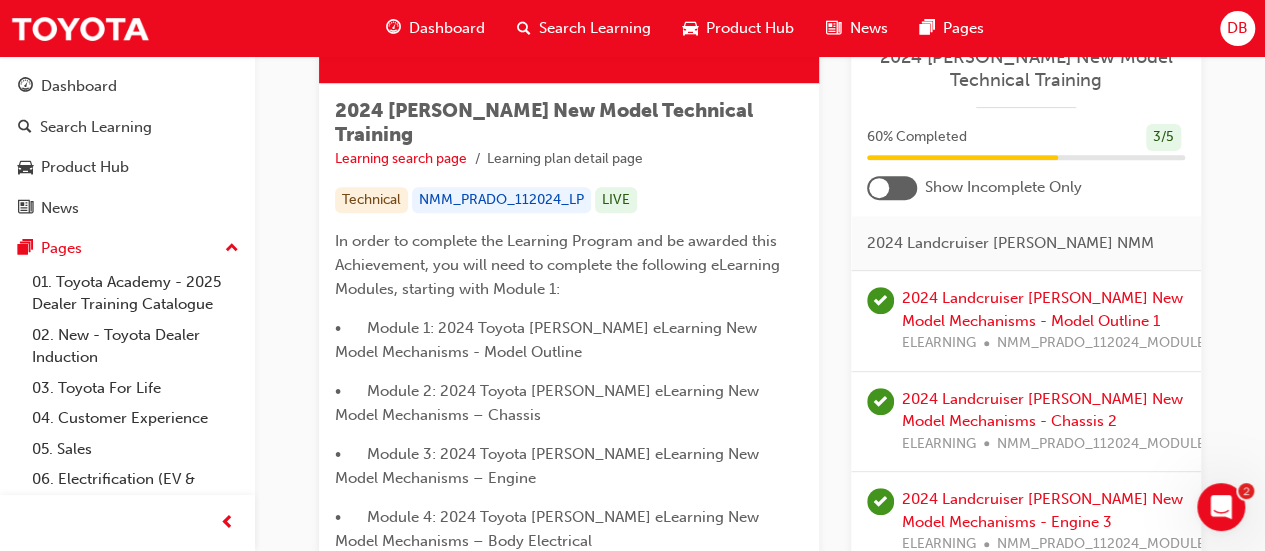 click at bounding box center [879, 188] 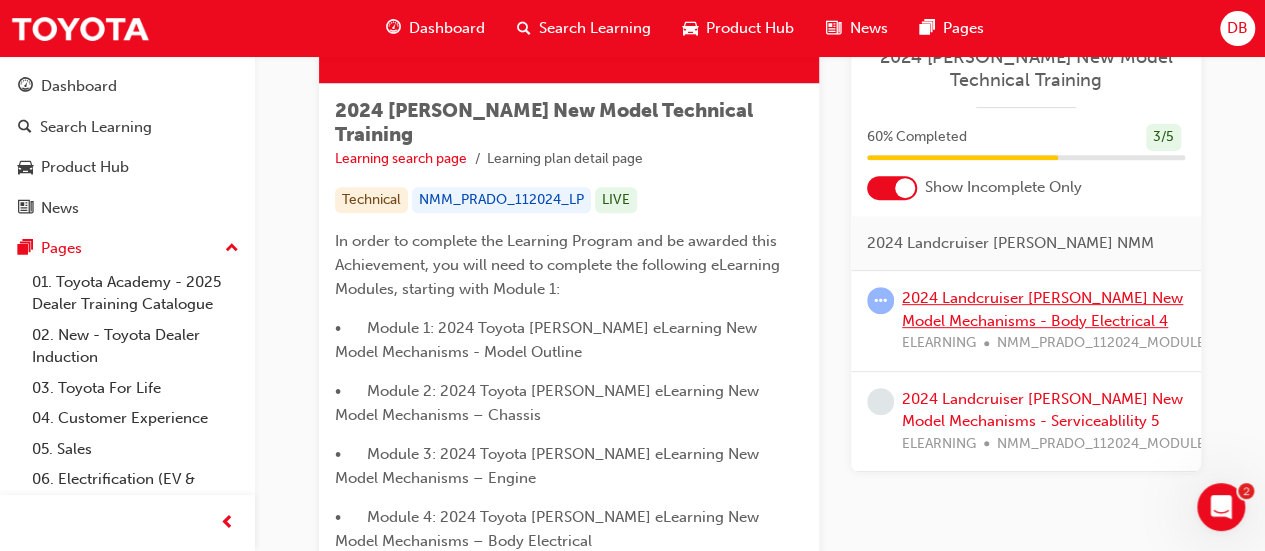 click on "2024 Landcruiser [PERSON_NAME] New Model Mechanisms - Body Electrical 4" at bounding box center [1042, 309] 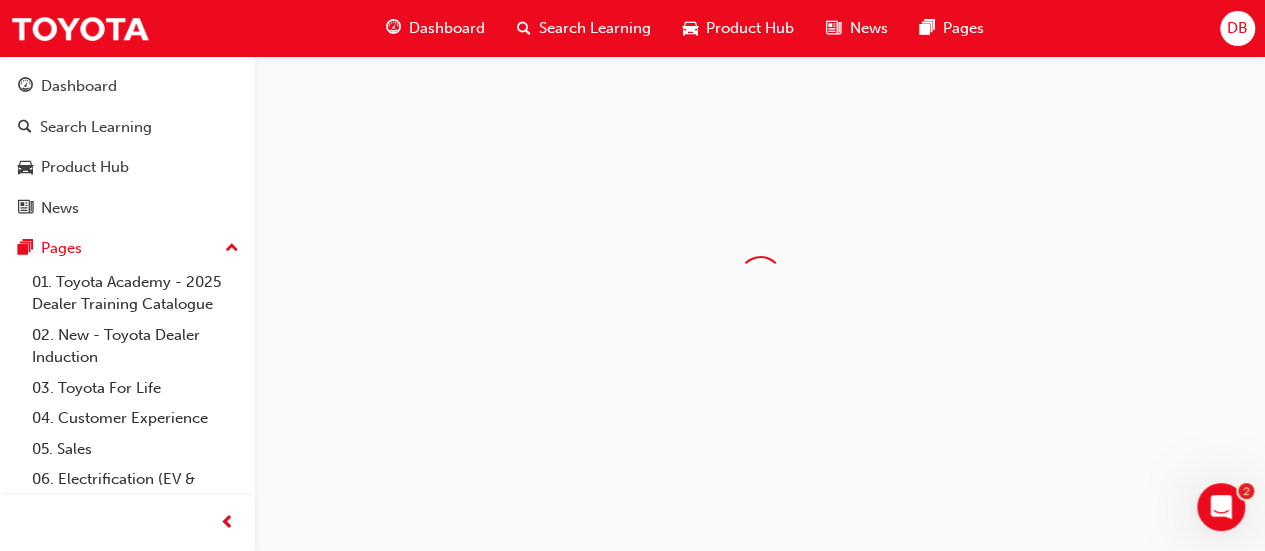 scroll, scrollTop: 0, scrollLeft: 0, axis: both 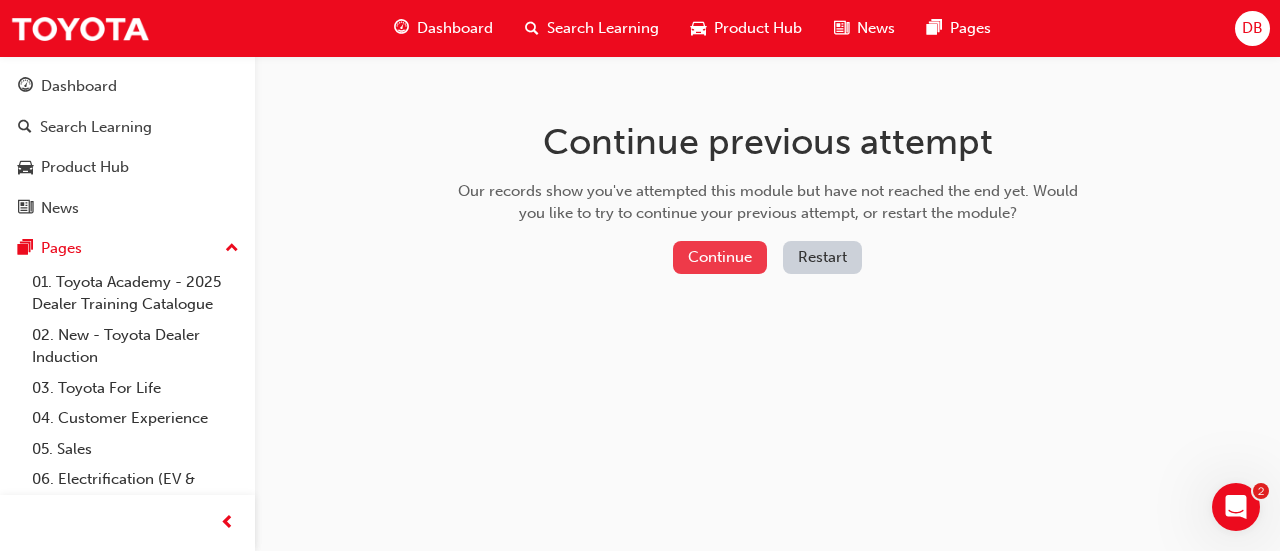 click on "Continue" at bounding box center [720, 257] 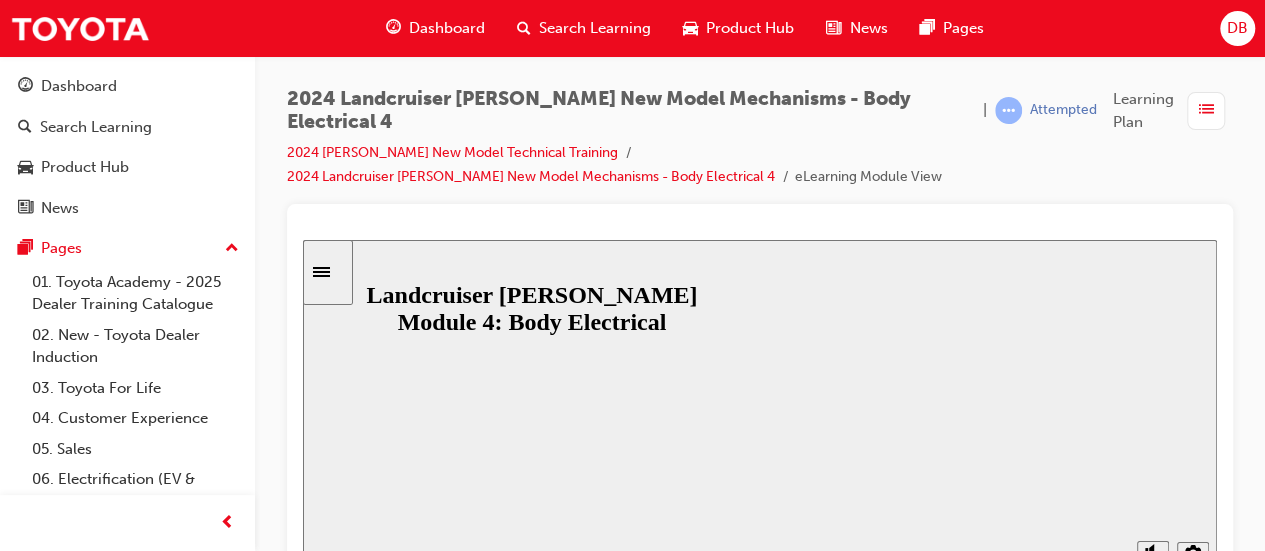 scroll, scrollTop: 0, scrollLeft: 0, axis: both 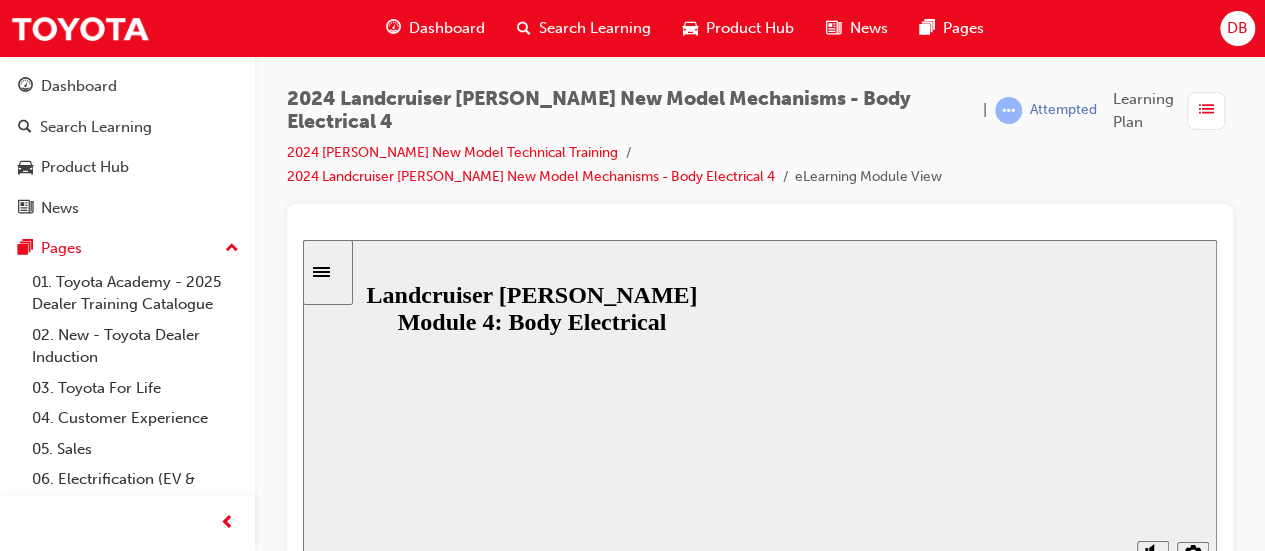 drag, startPoint x: 801, startPoint y: 377, endPoint x: 739, endPoint y: 426, distance: 79.025314 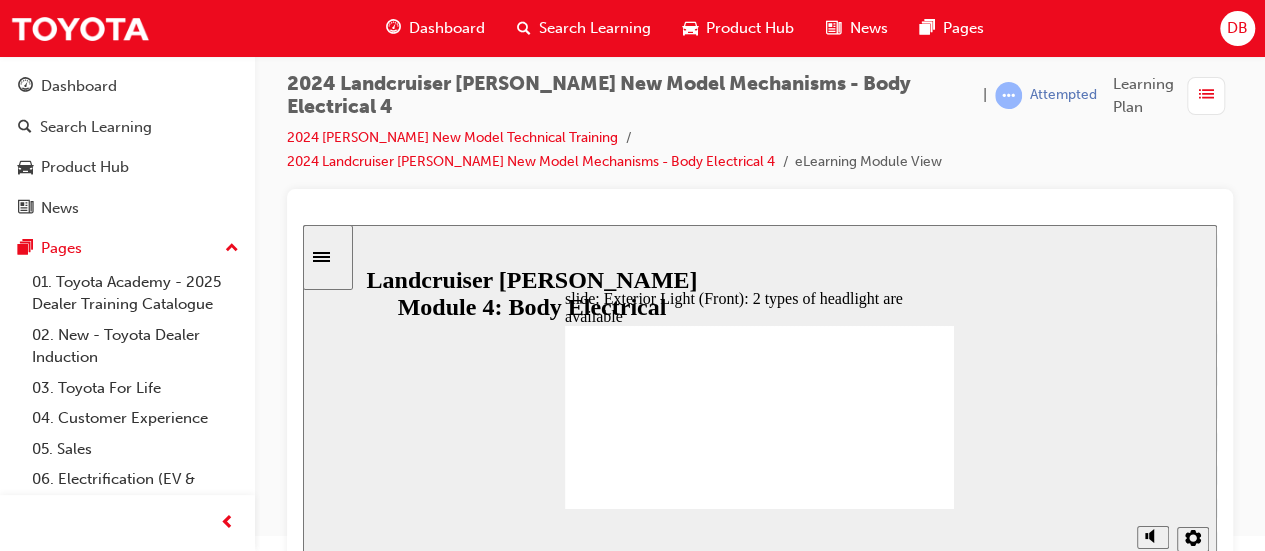 scroll, scrollTop: 19, scrollLeft: 0, axis: vertical 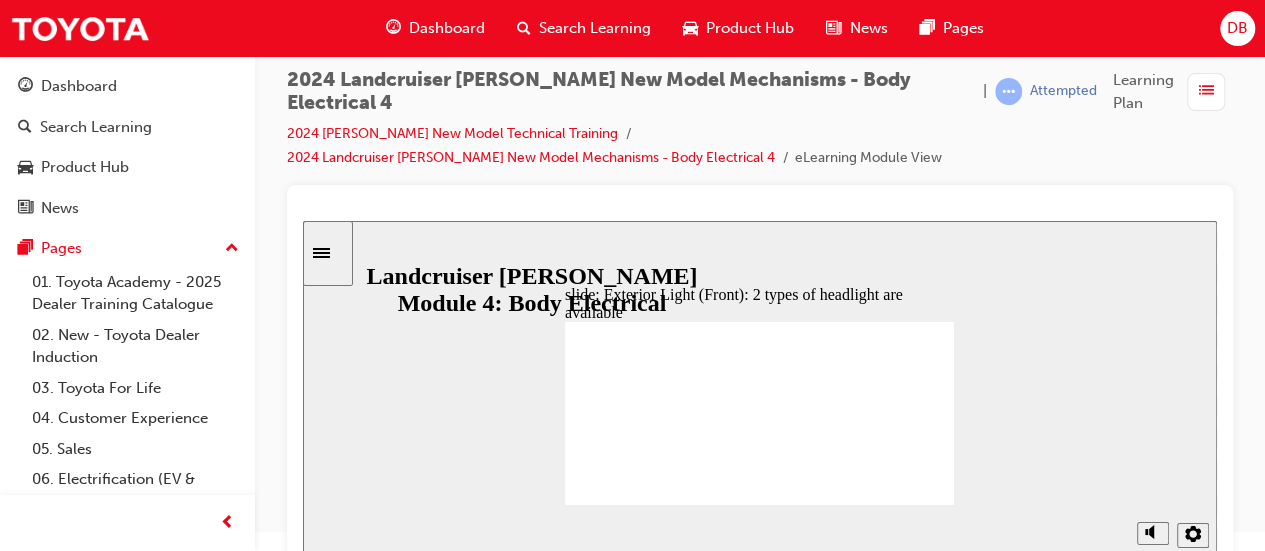 click 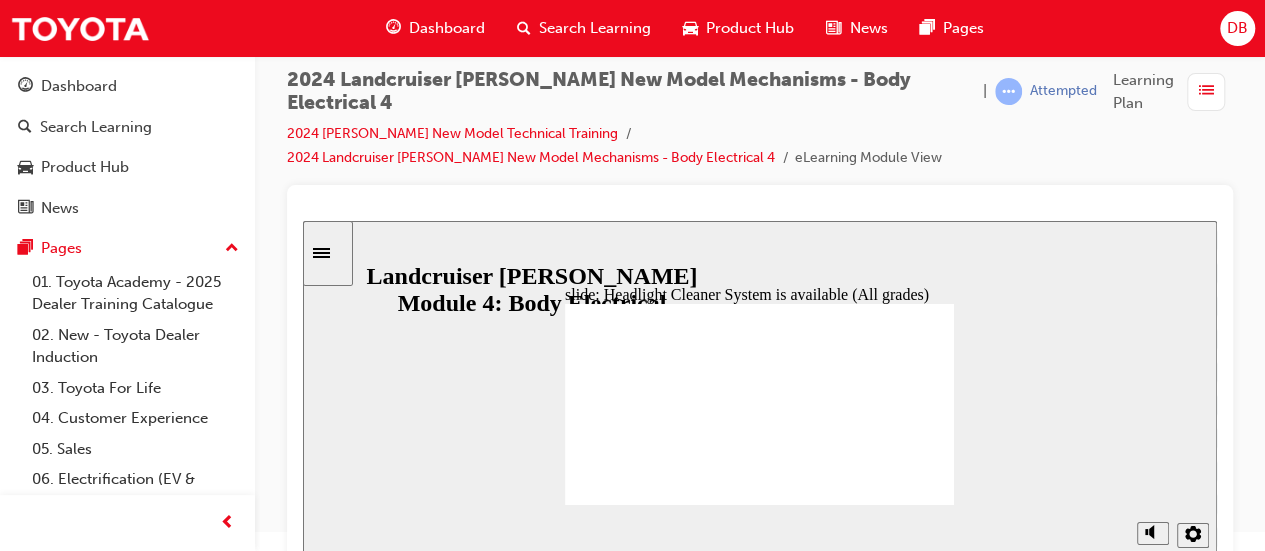 click 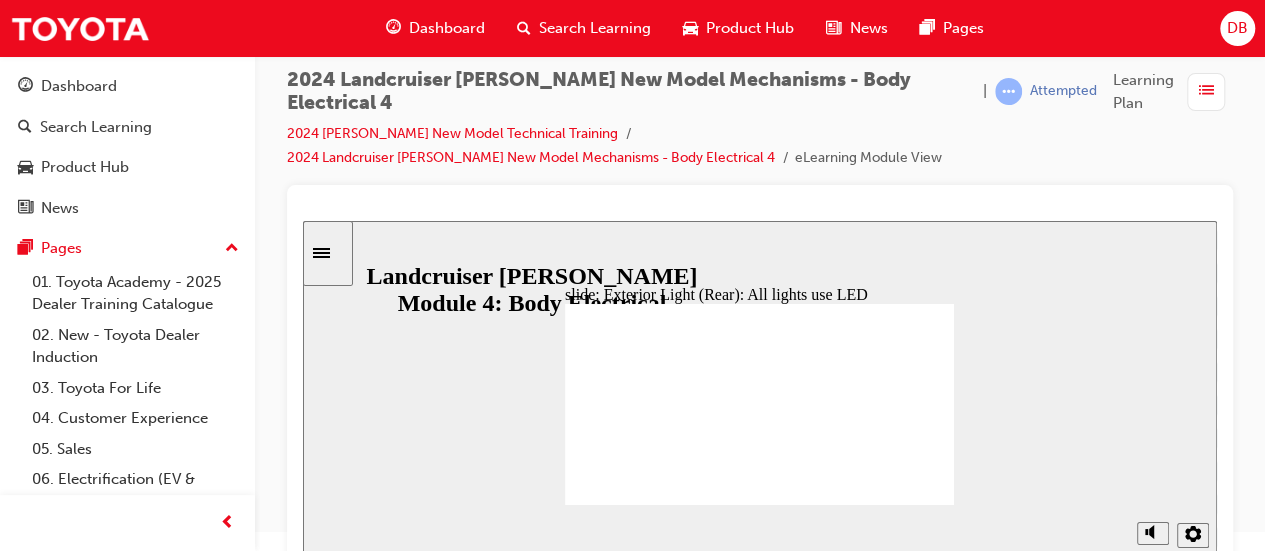 click 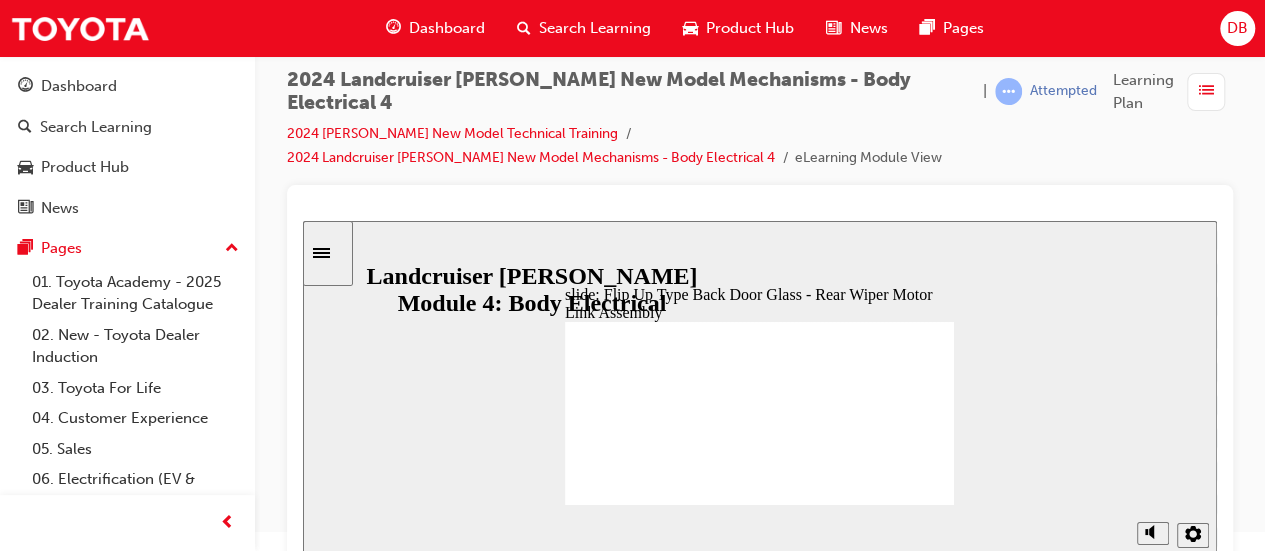 click 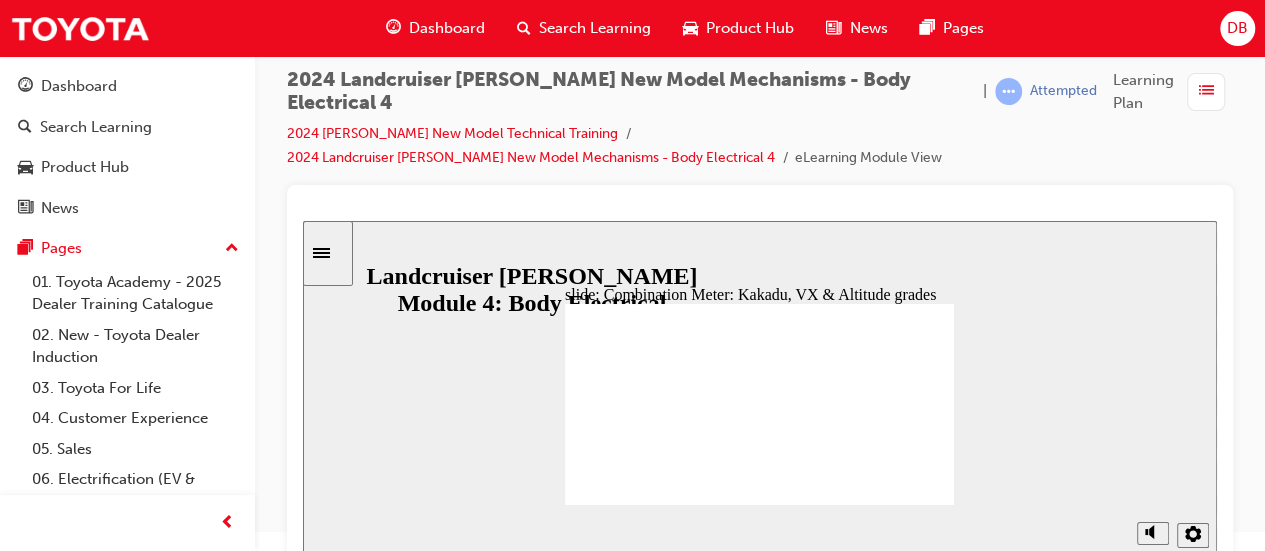 click 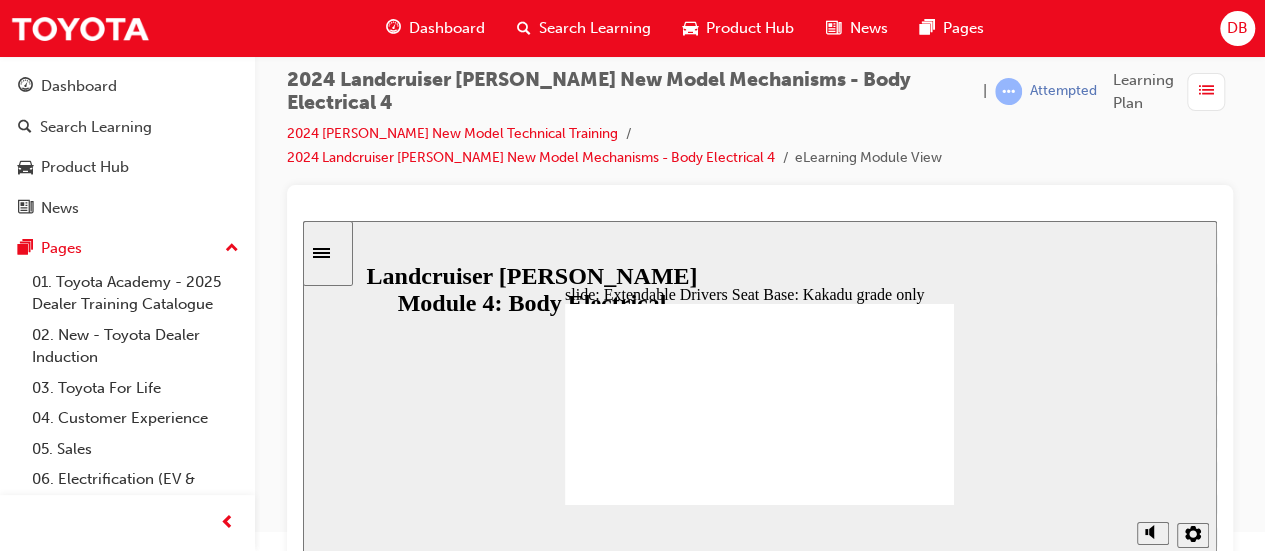 click 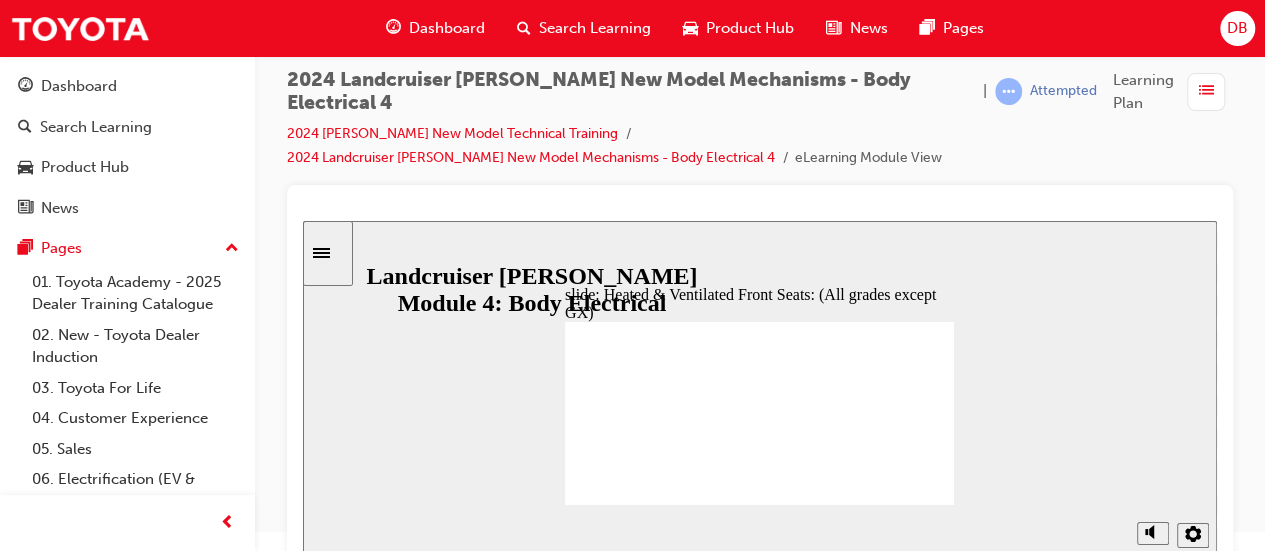 click 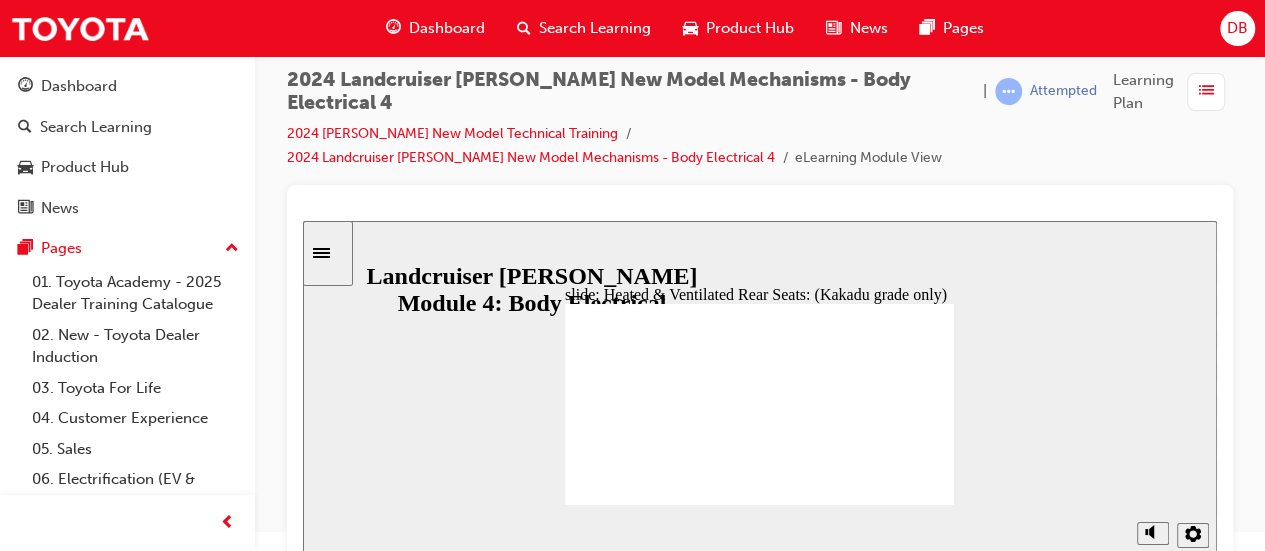 click 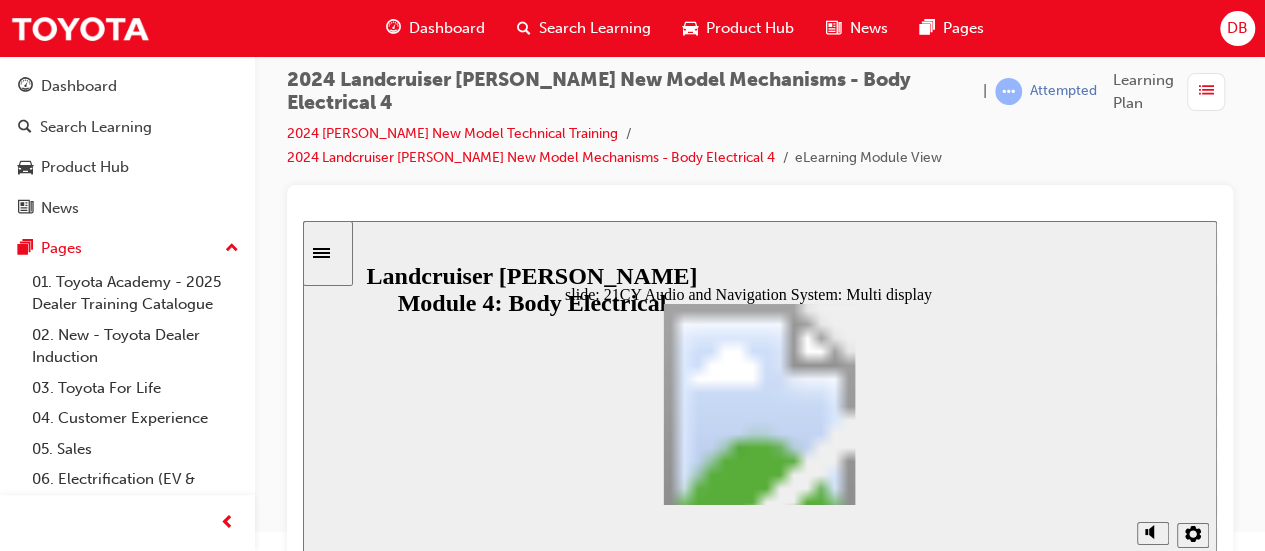 click 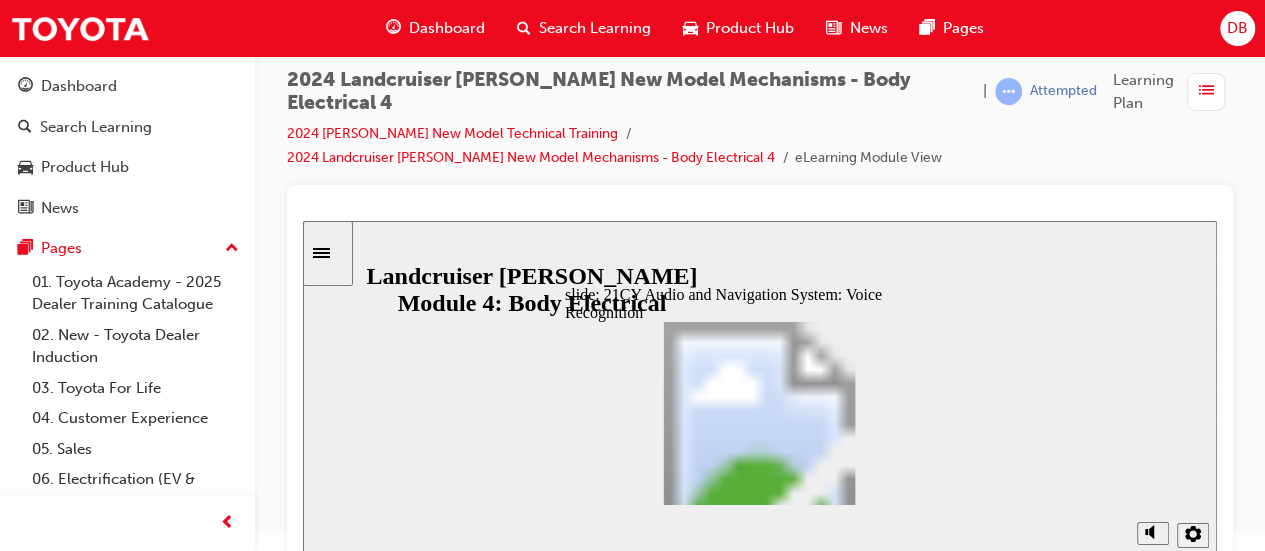 drag, startPoint x: 838, startPoint y: 376, endPoint x: 849, endPoint y: 458, distance: 82.73451 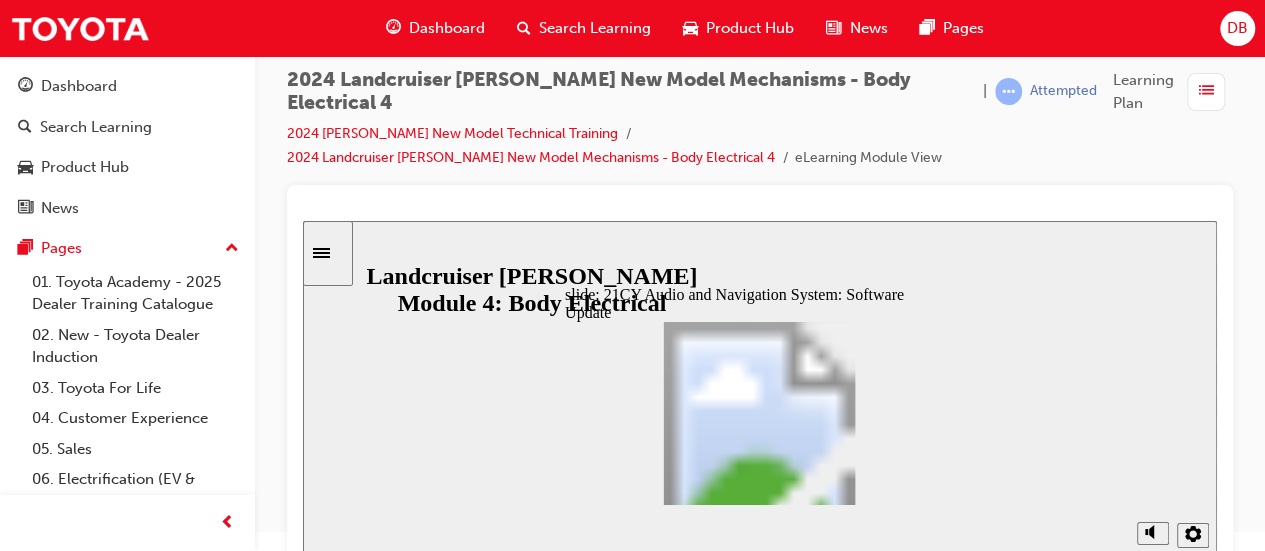 click 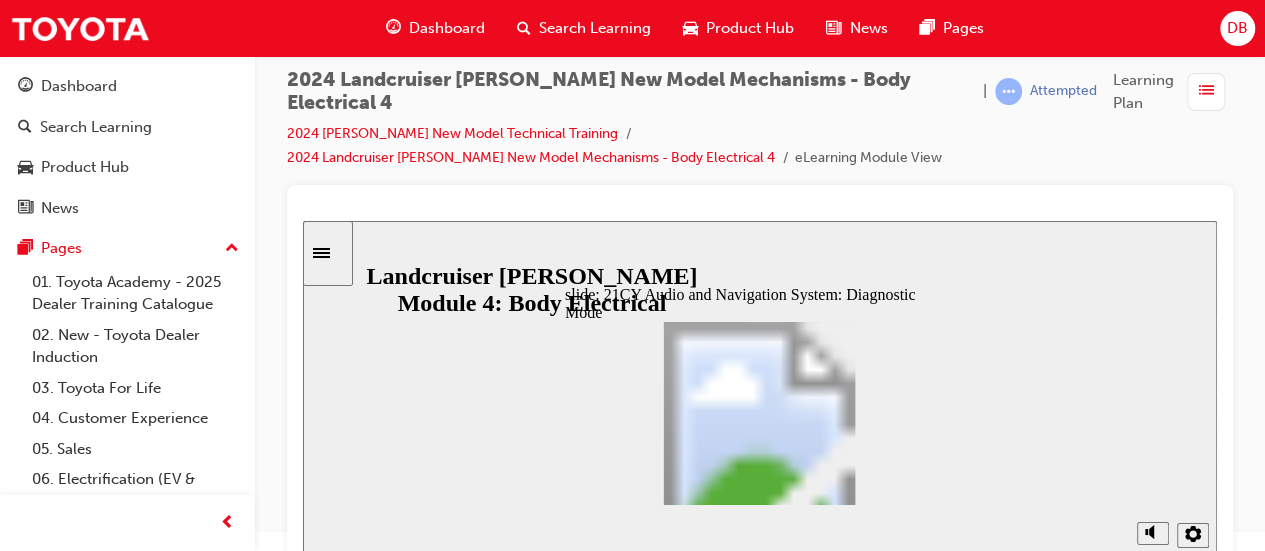 click 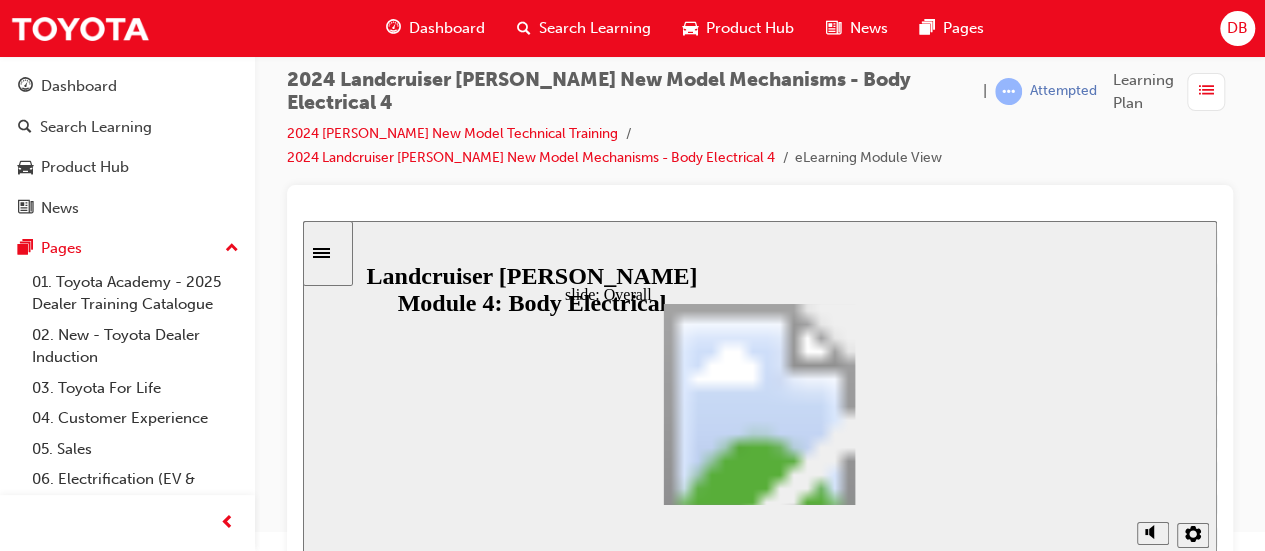 drag, startPoint x: 730, startPoint y: 389, endPoint x: 749, endPoint y: 442, distance: 56.302753 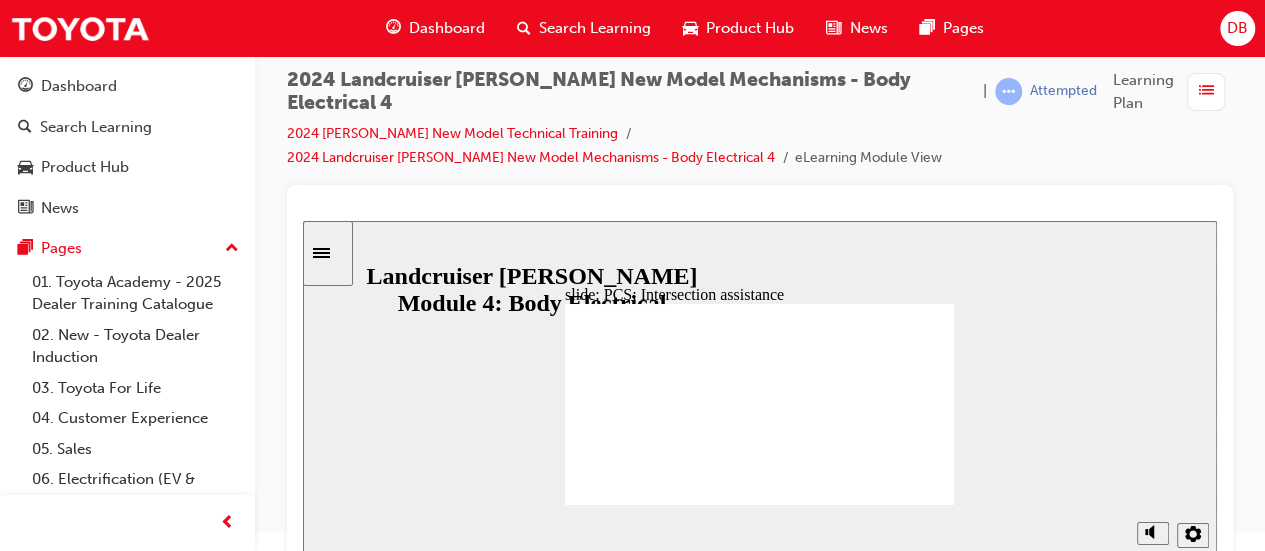 click 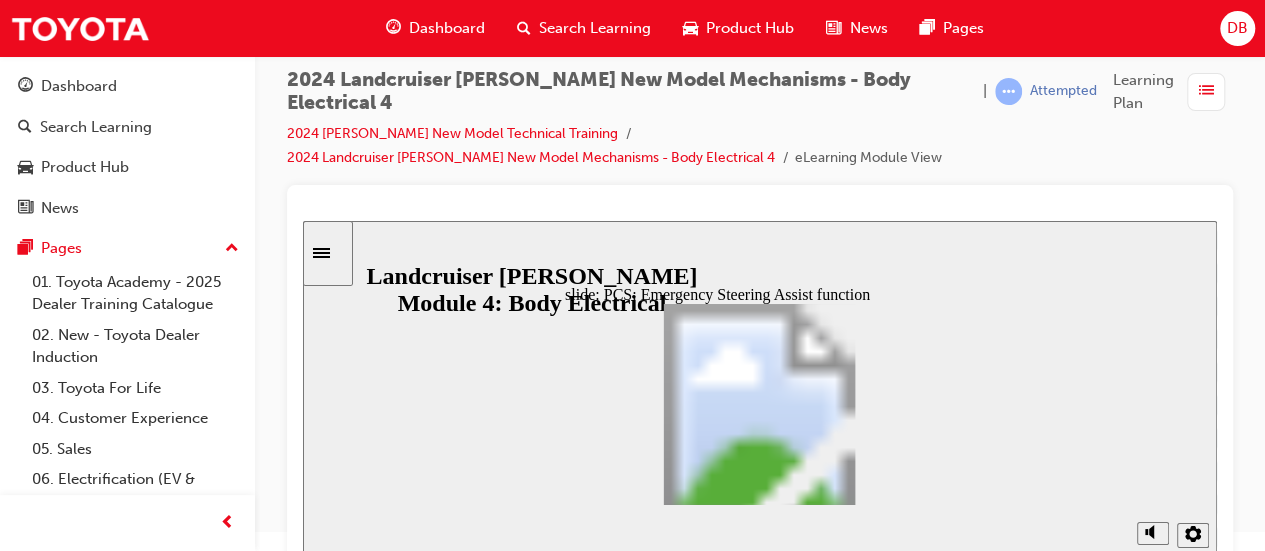 click 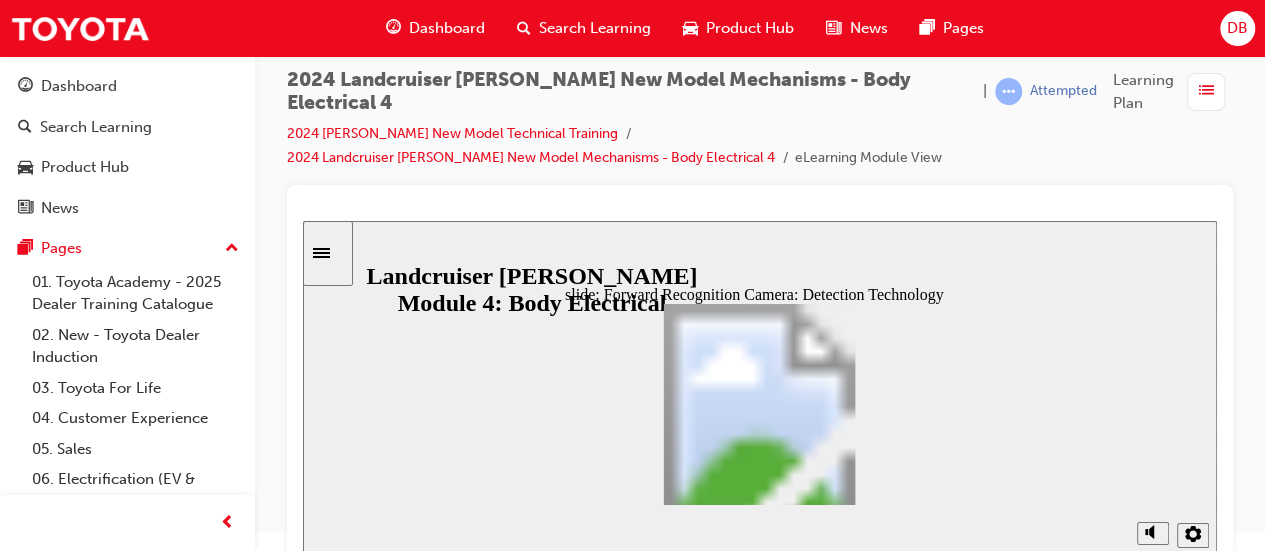 click 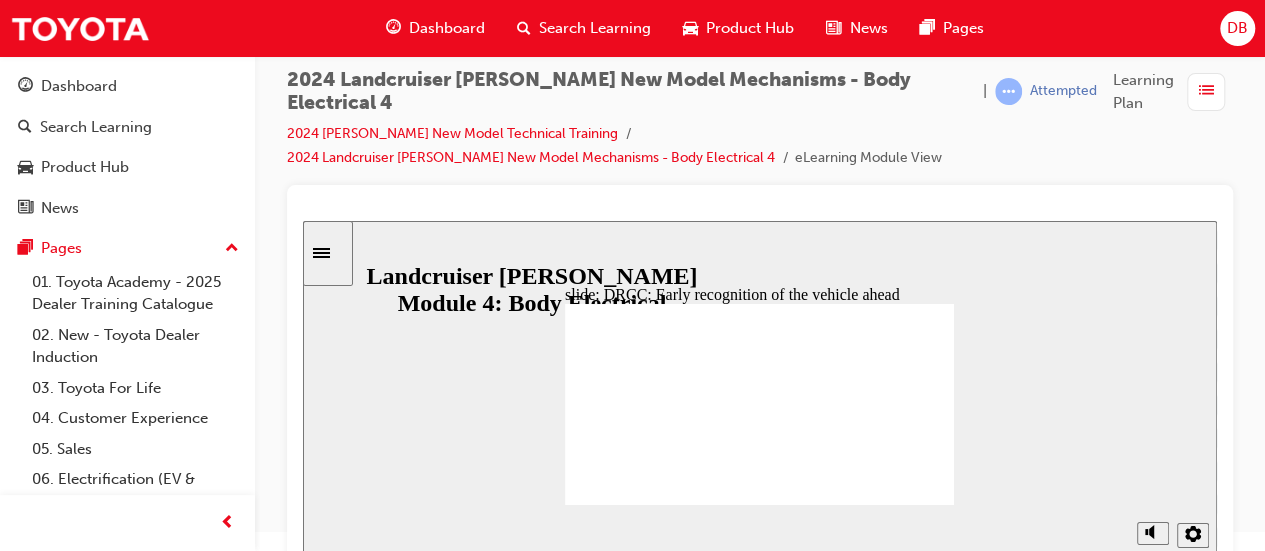 click 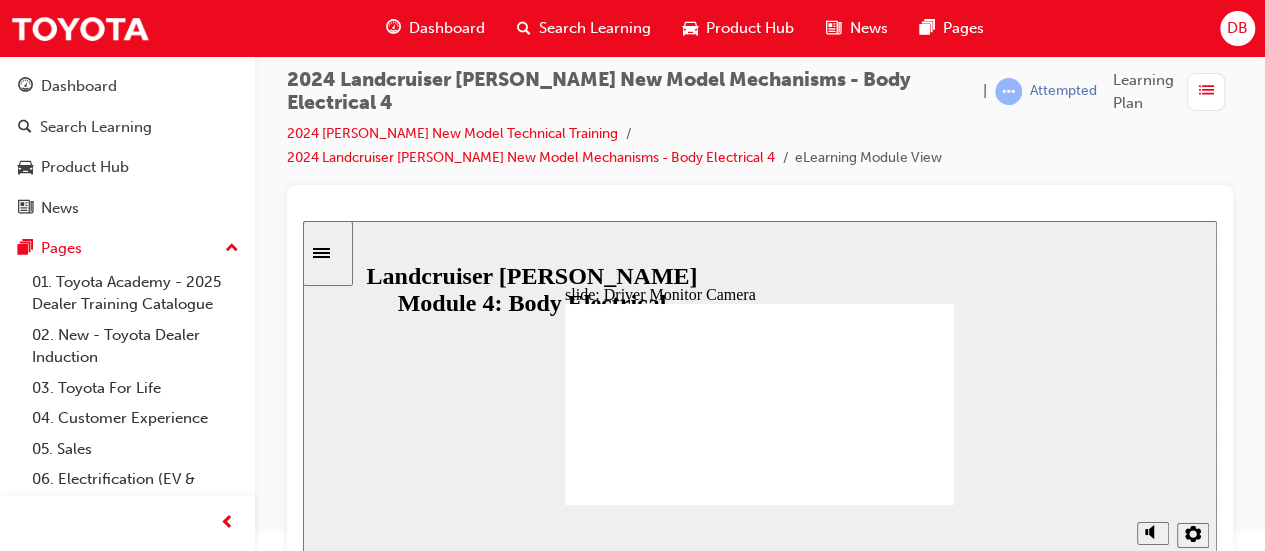 click 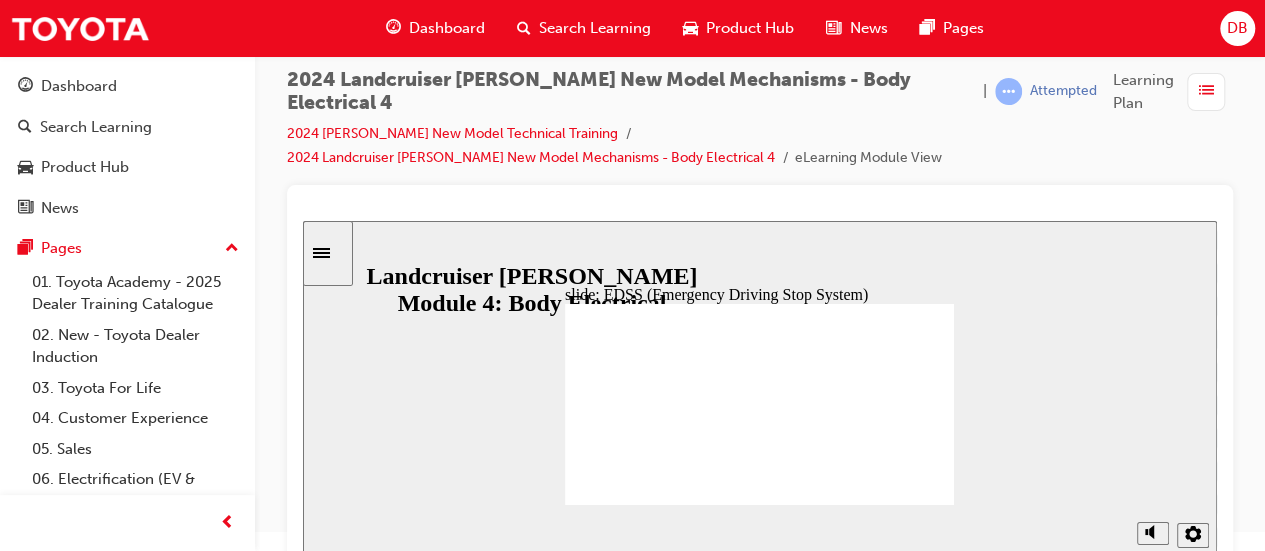 click 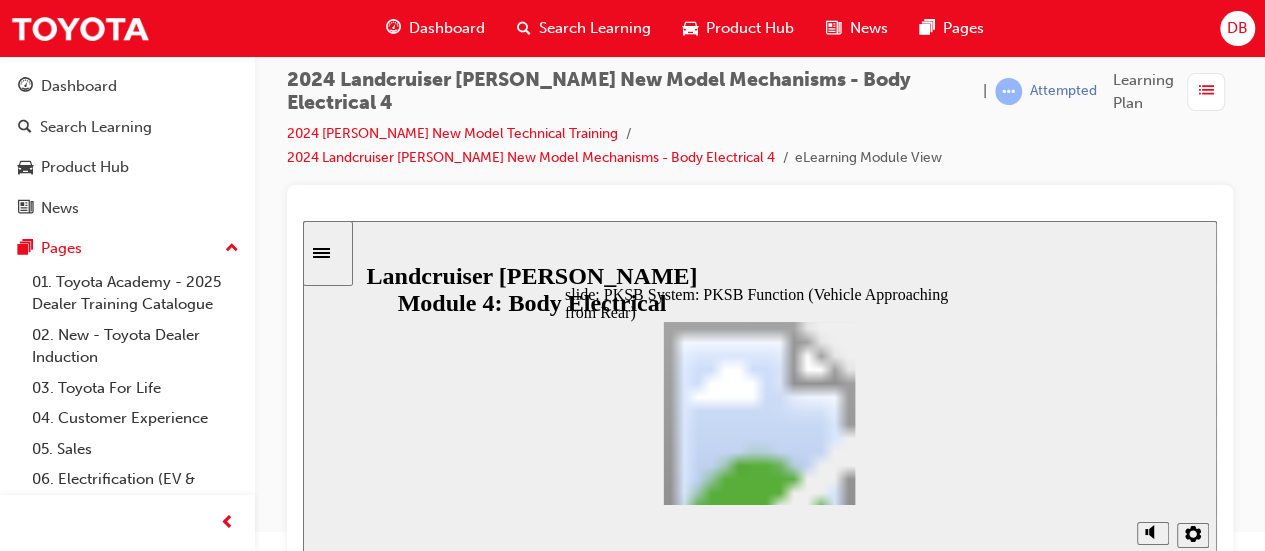 click 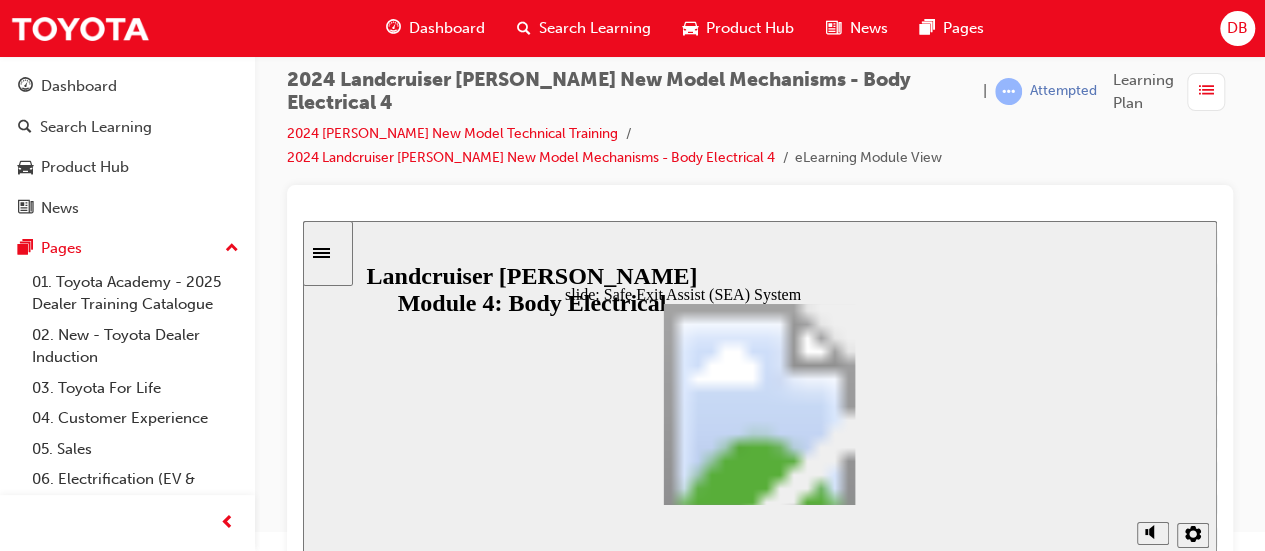drag, startPoint x: 926, startPoint y: 492, endPoint x: 888, endPoint y: 471, distance: 43.416588 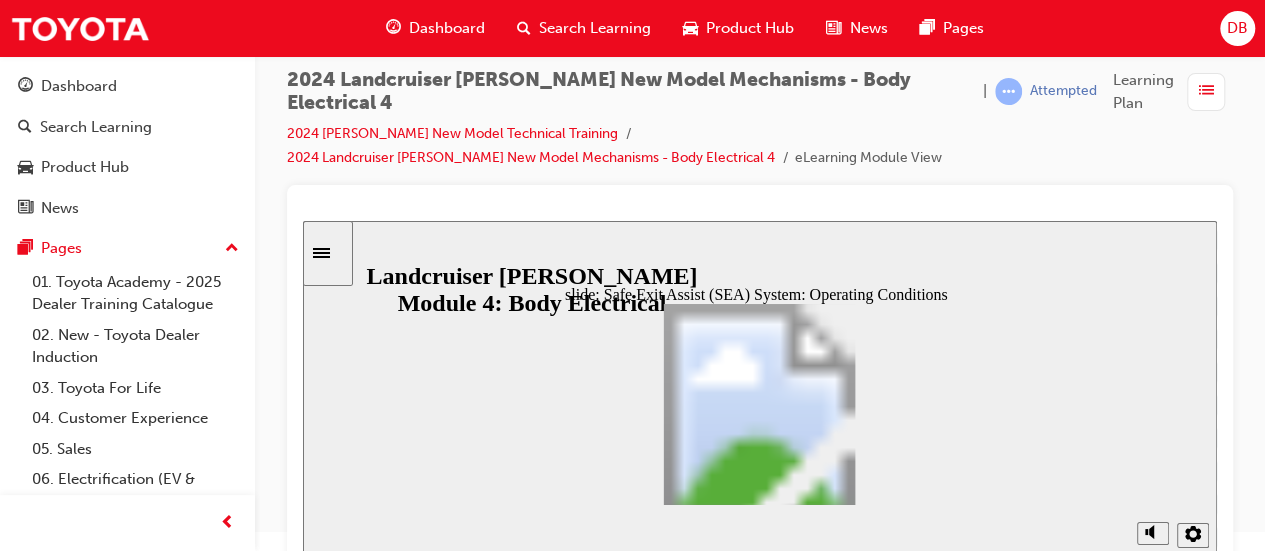 click 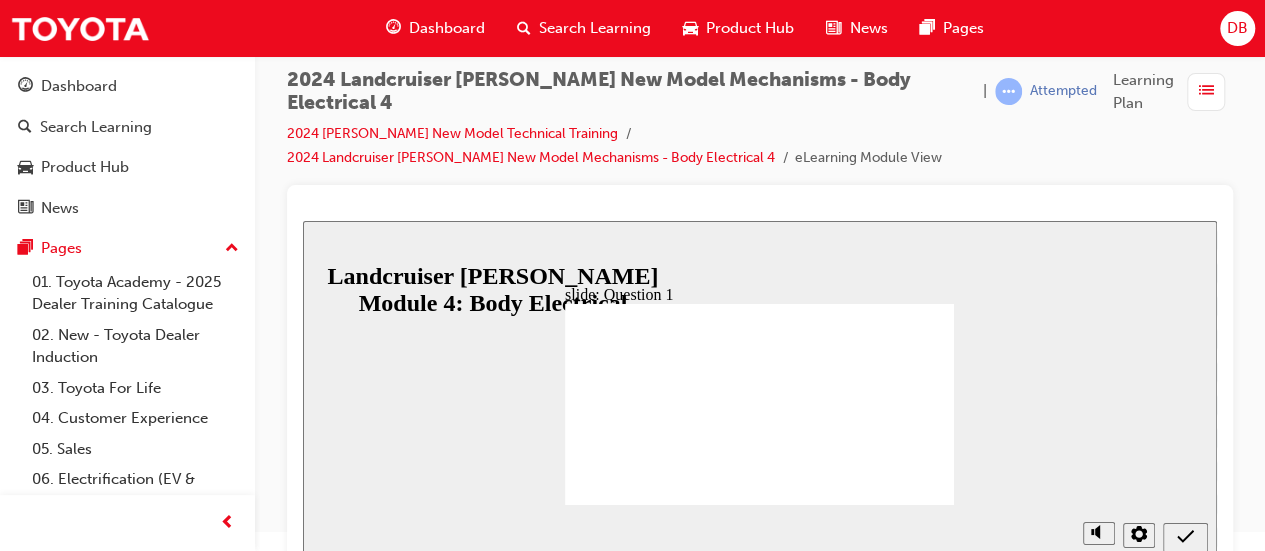 radio on "true" 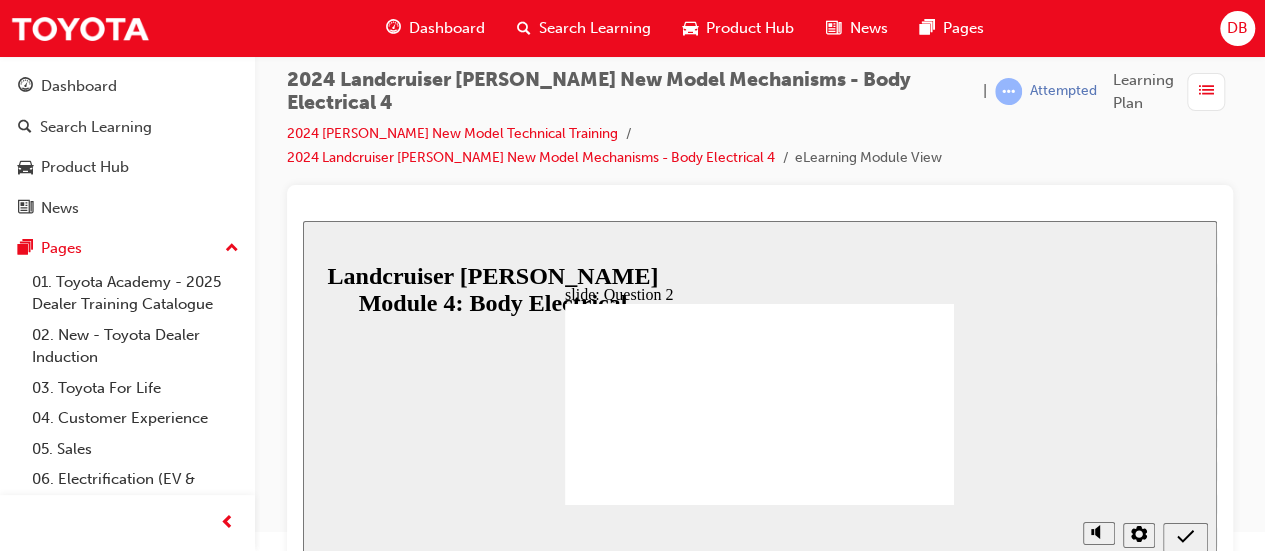 radio on "true" 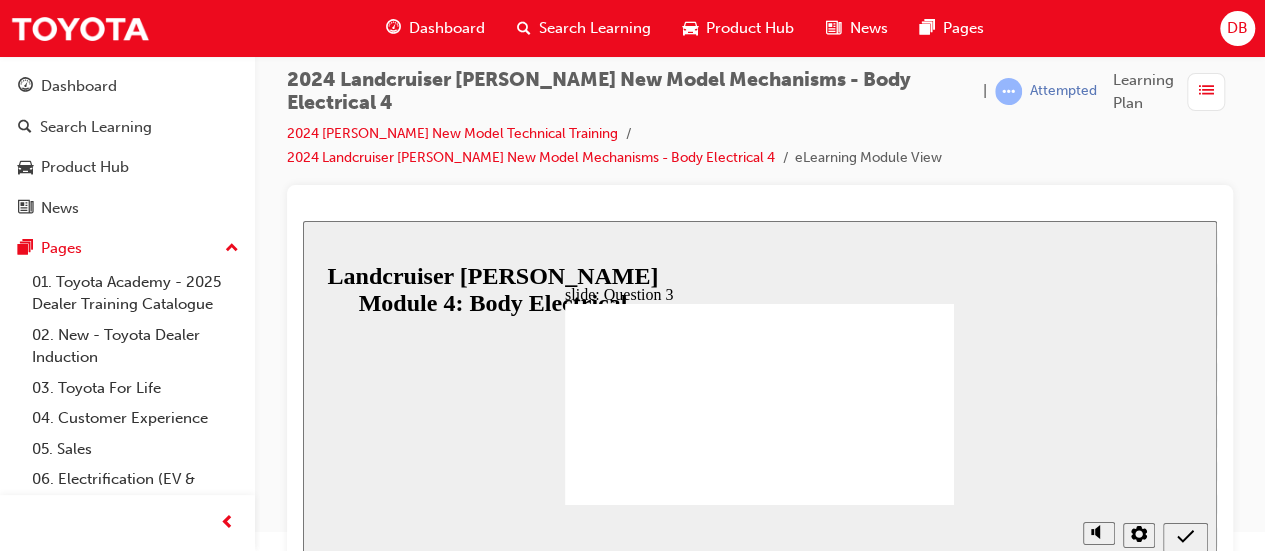 drag, startPoint x: 1256, startPoint y: 29, endPoint x: 1244, endPoint y: 29, distance: 12 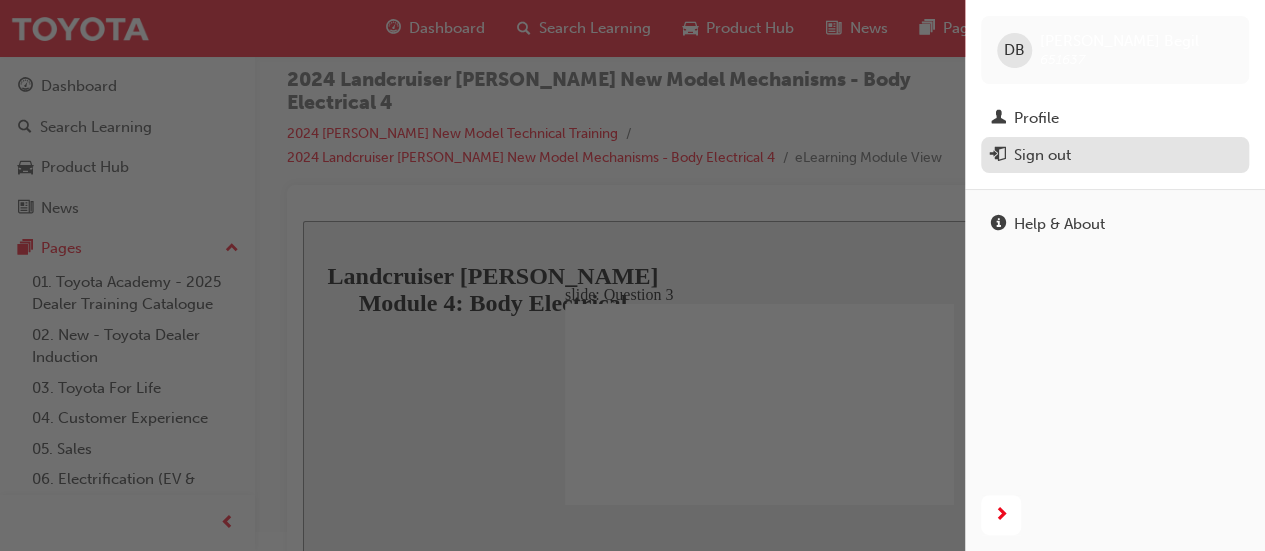 click on "Sign out" at bounding box center (1042, 155) 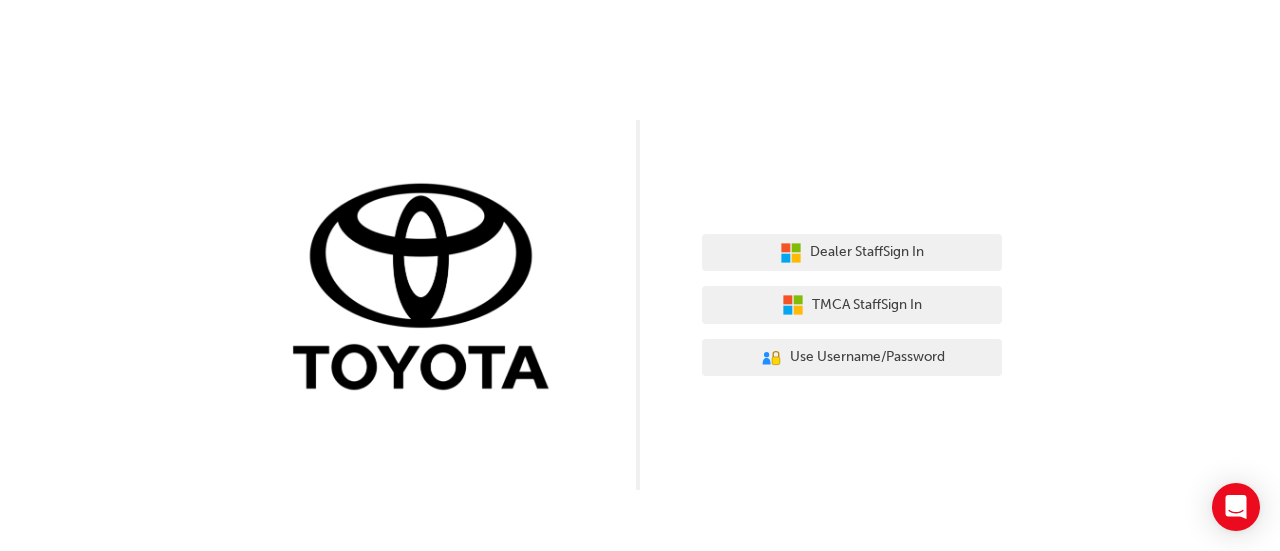 scroll, scrollTop: 0, scrollLeft: 0, axis: both 